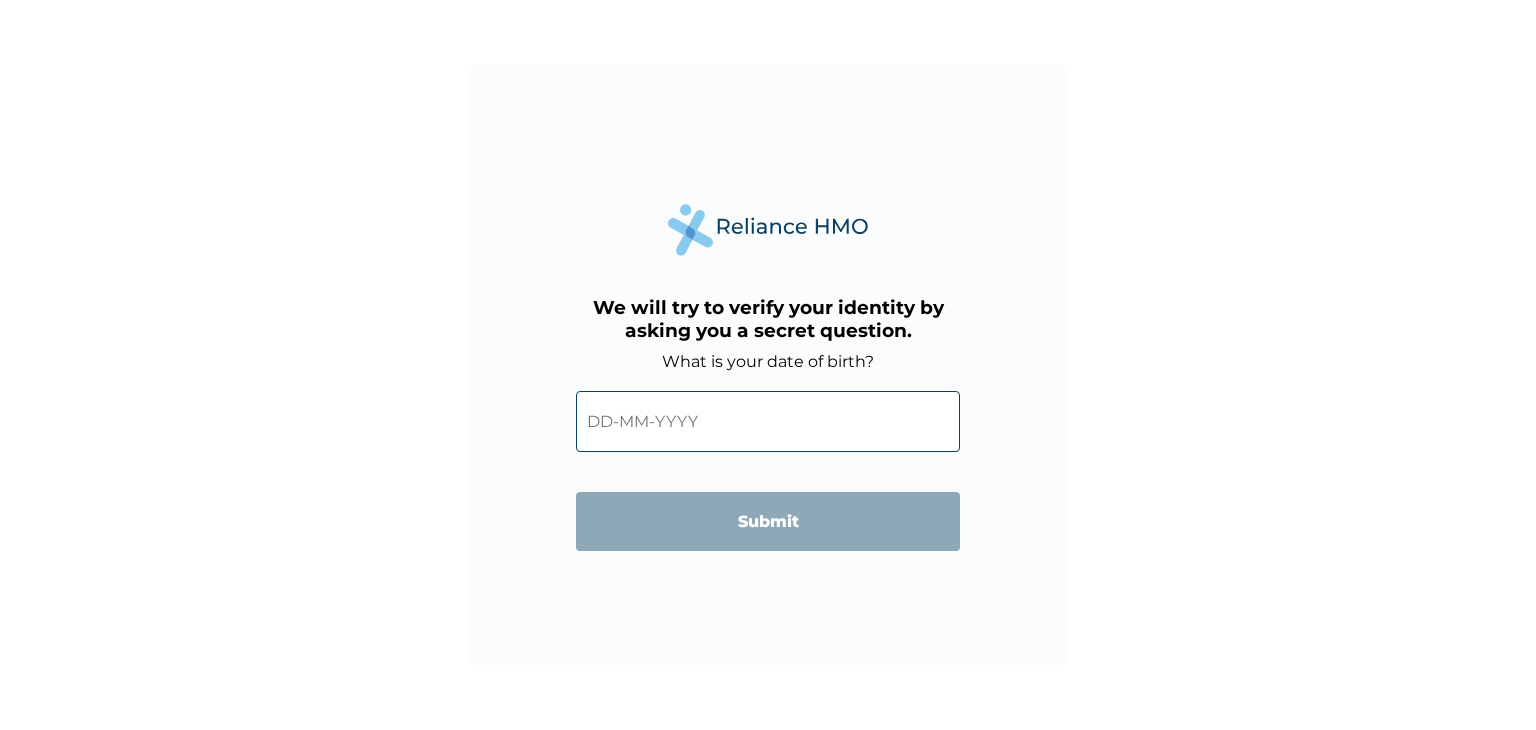 scroll, scrollTop: 0, scrollLeft: 0, axis: both 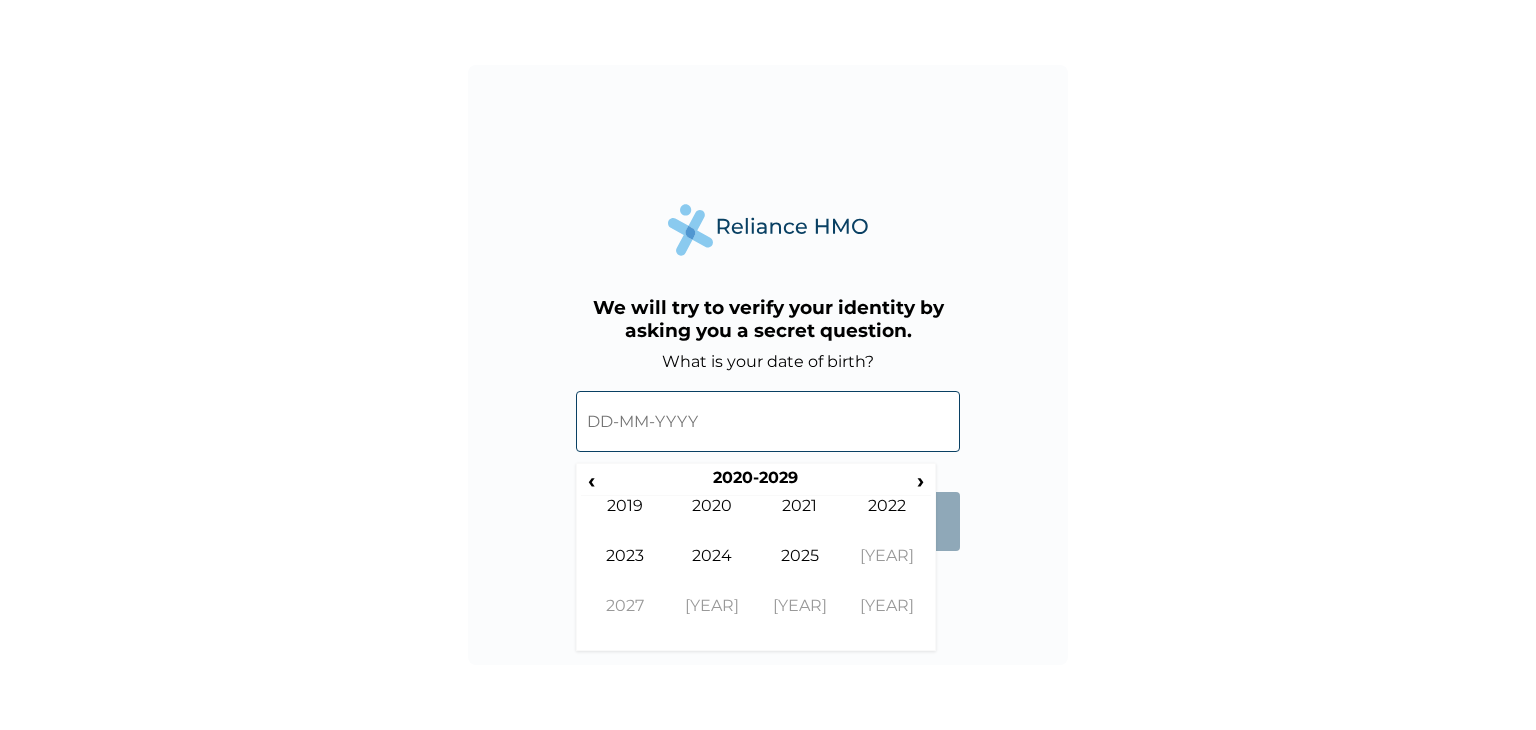 click at bounding box center [768, 421] 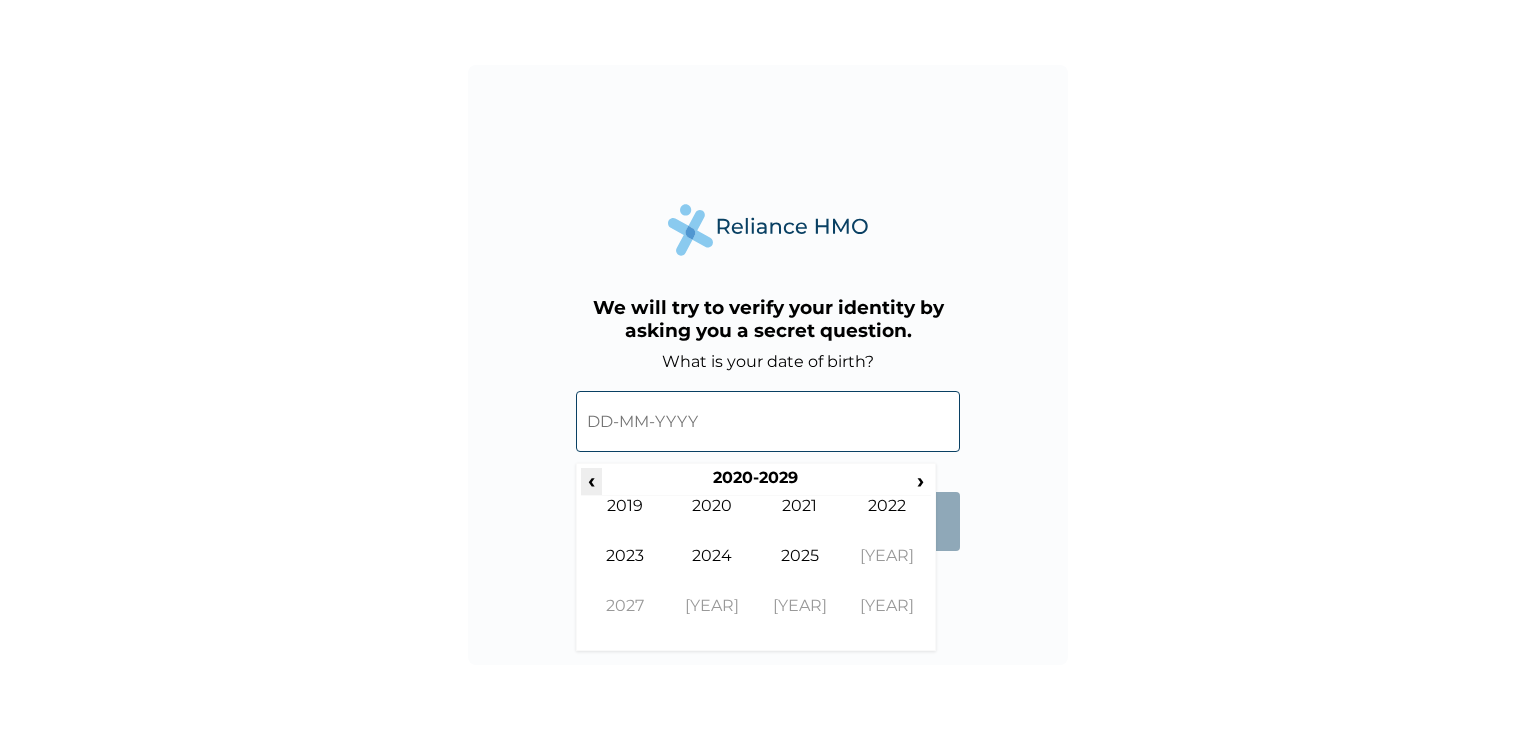 click on "‹" at bounding box center (591, 480) 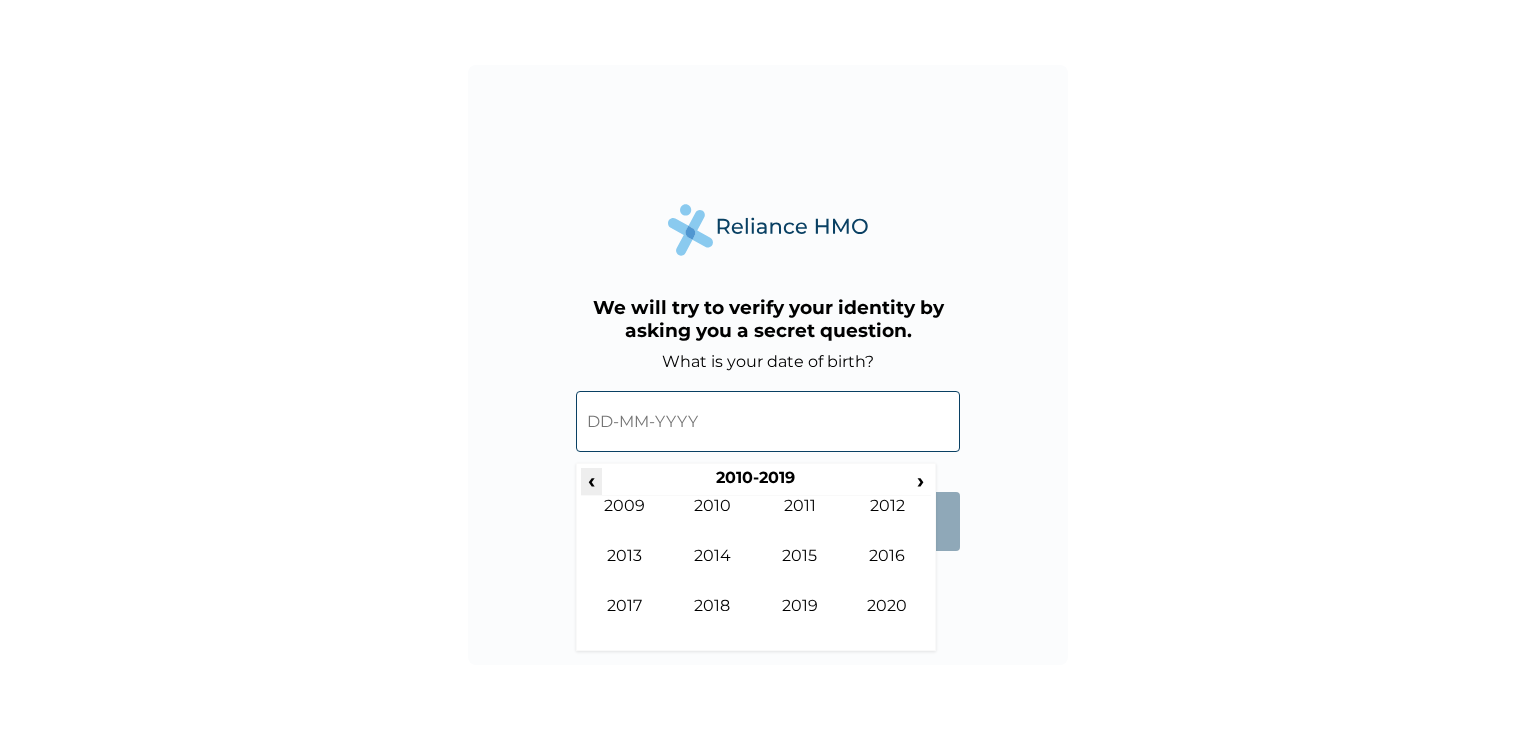 click on "‹" at bounding box center (591, 480) 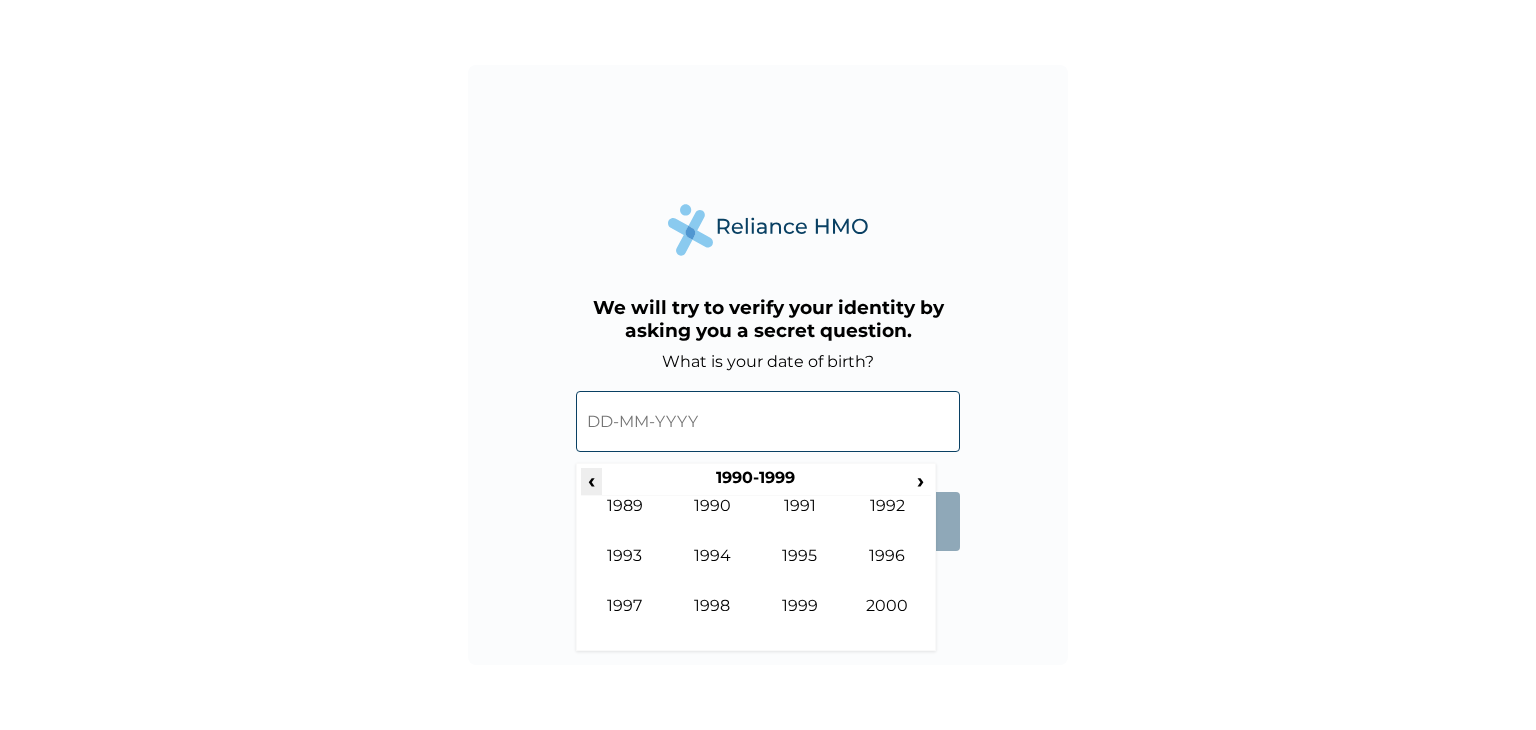 click on "‹" at bounding box center (591, 480) 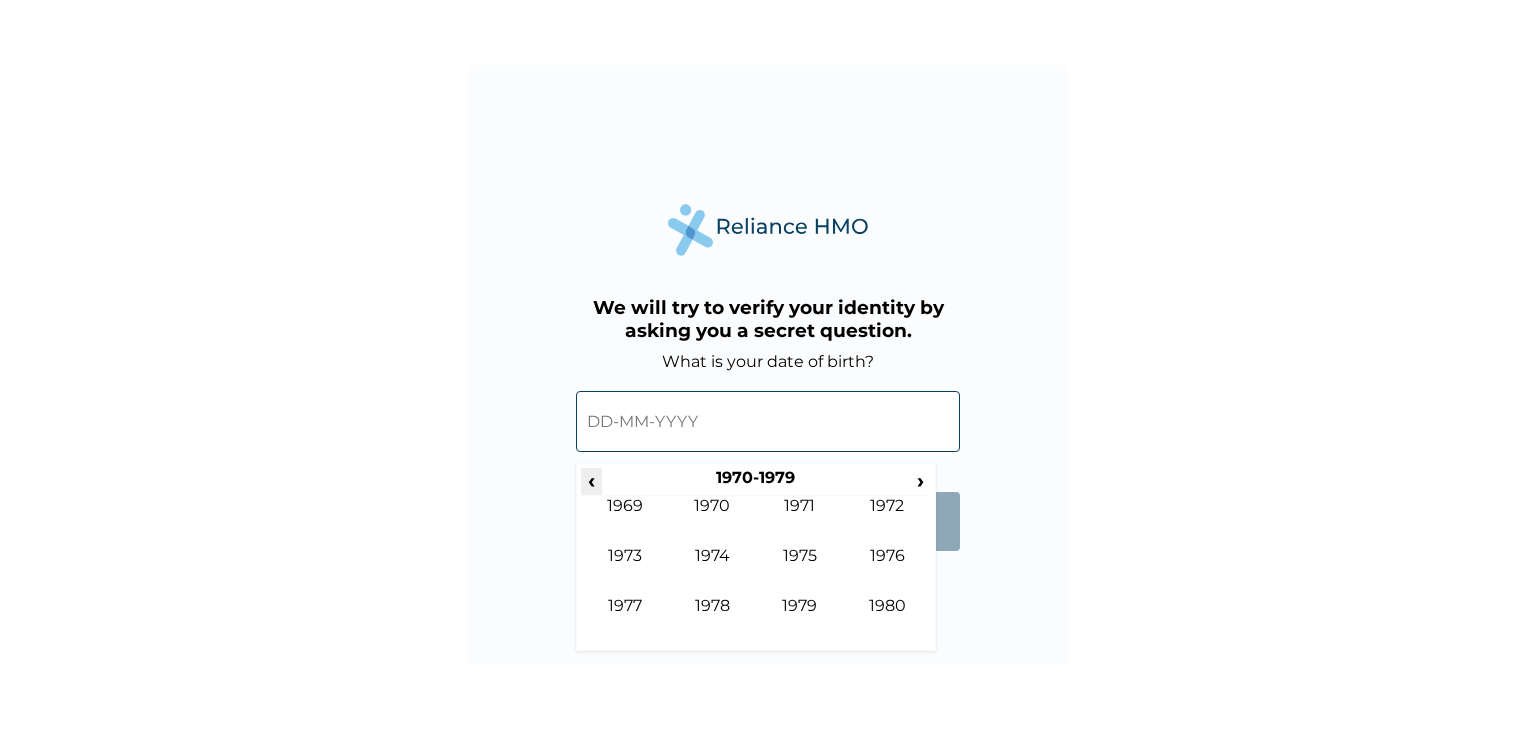 click on "‹" at bounding box center [591, 480] 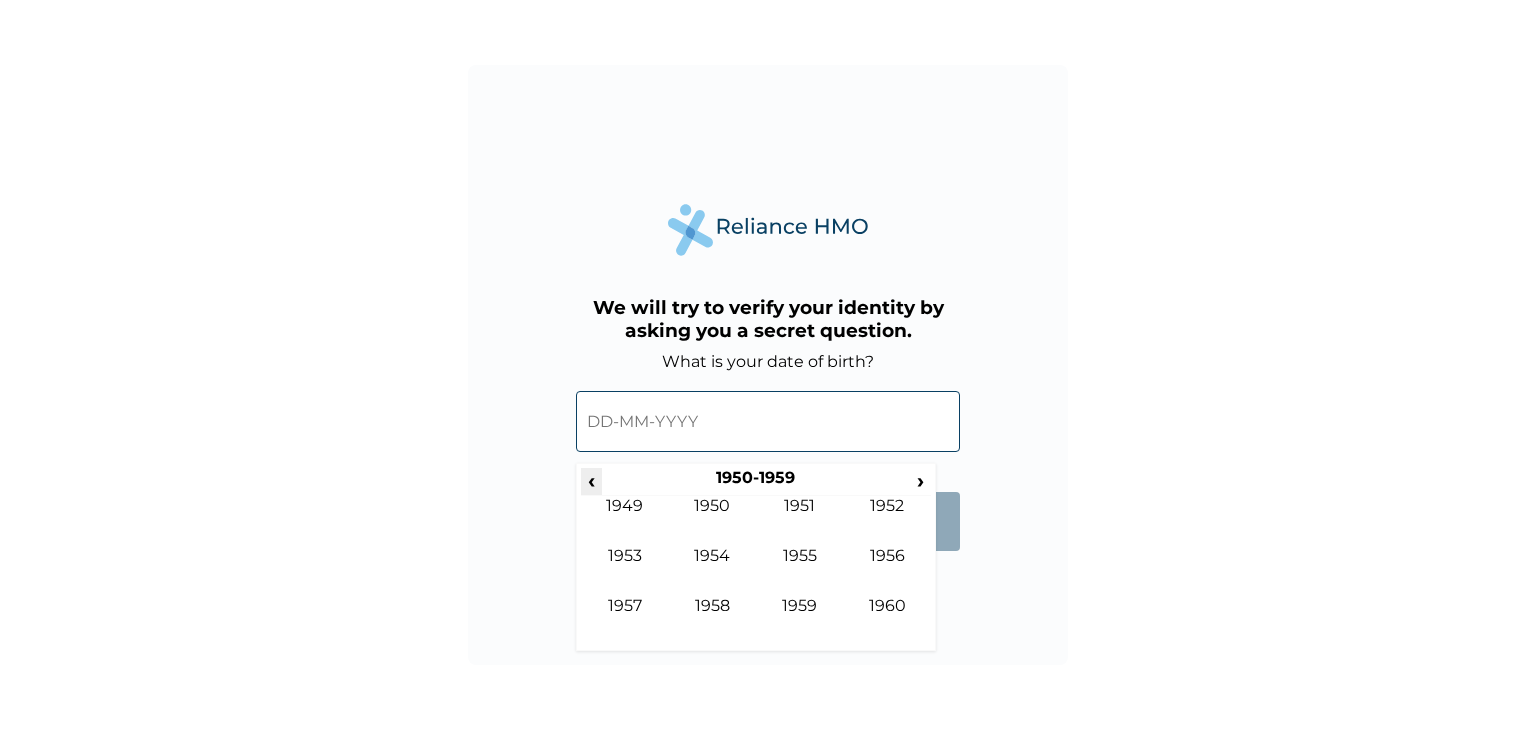 click on "‹" at bounding box center (591, 480) 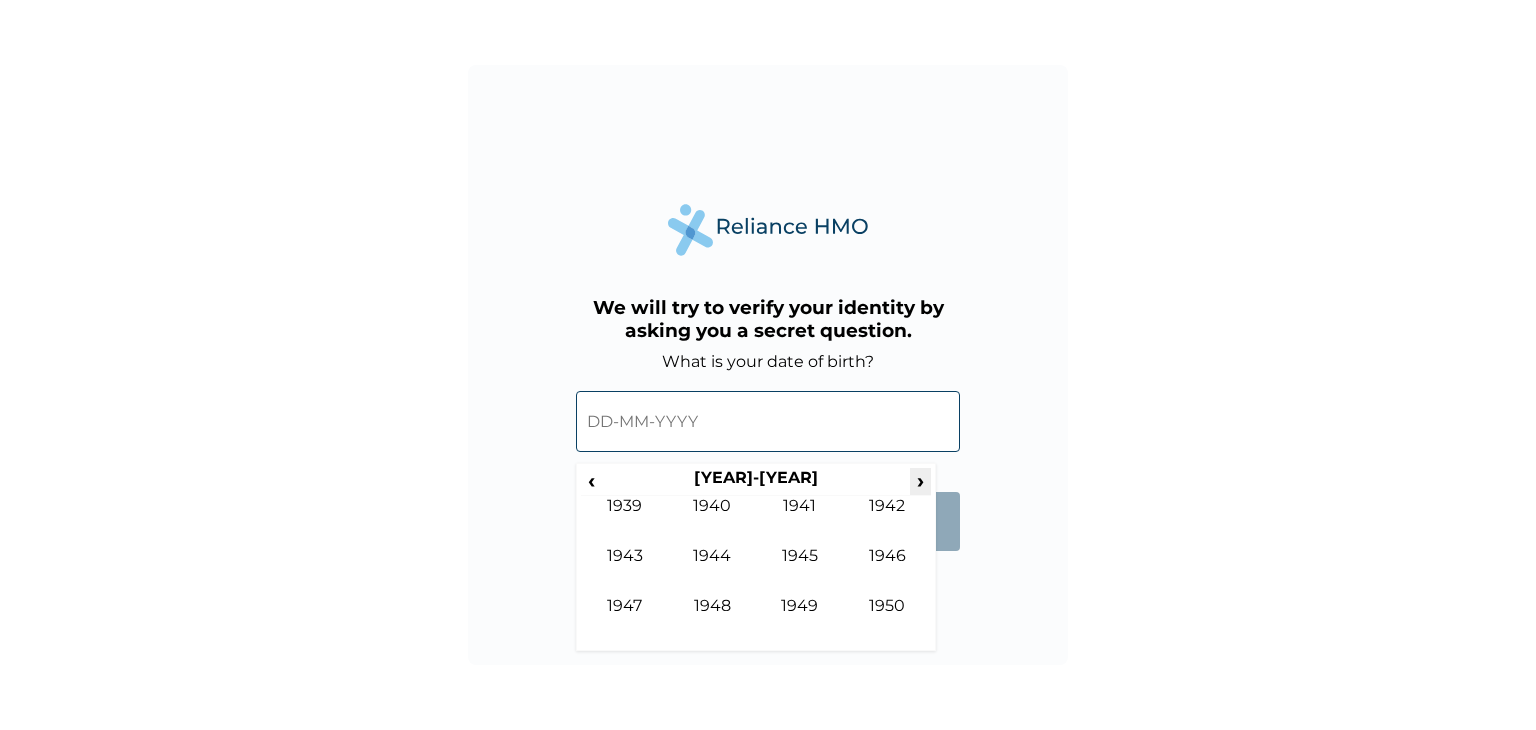 click on "›" at bounding box center (921, 480) 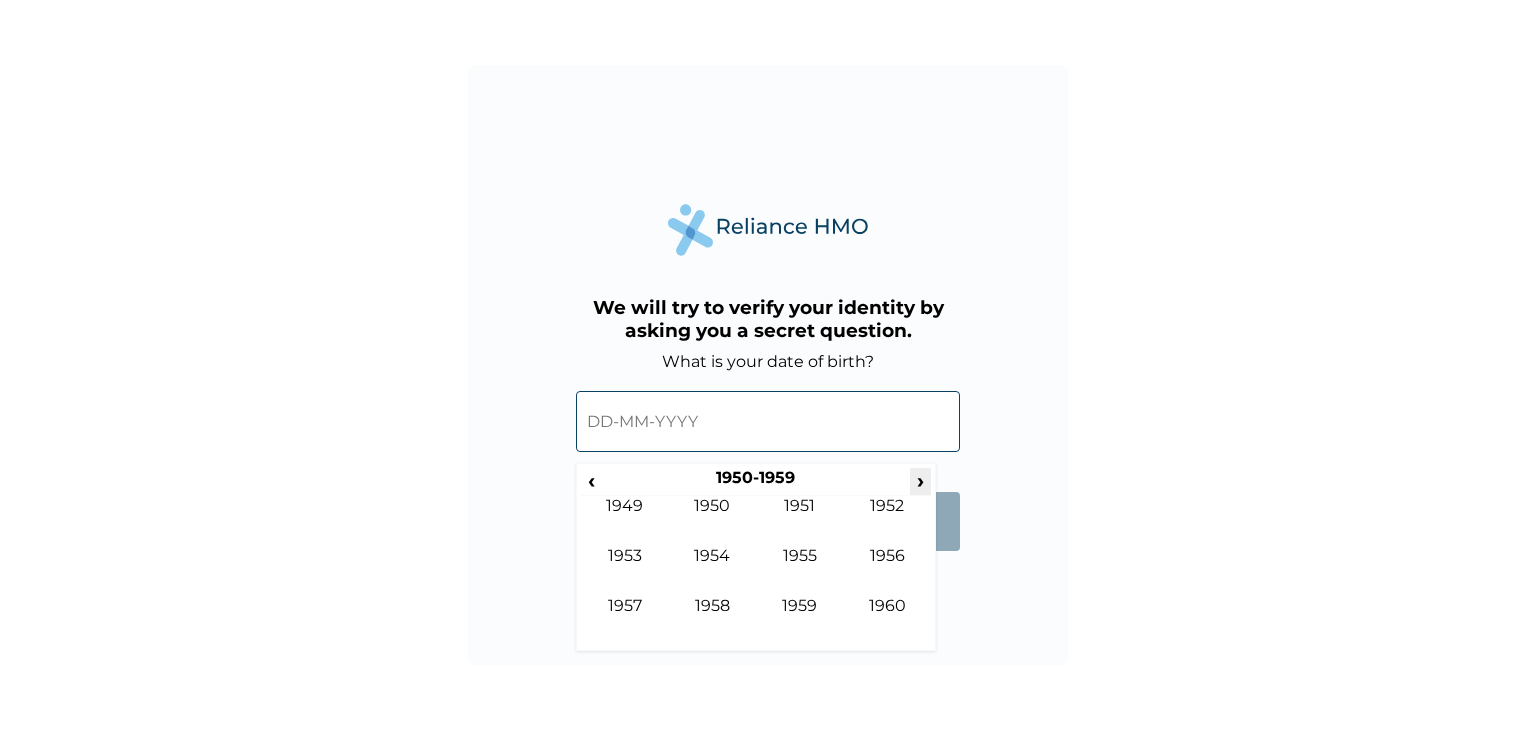 click on "›" at bounding box center [921, 480] 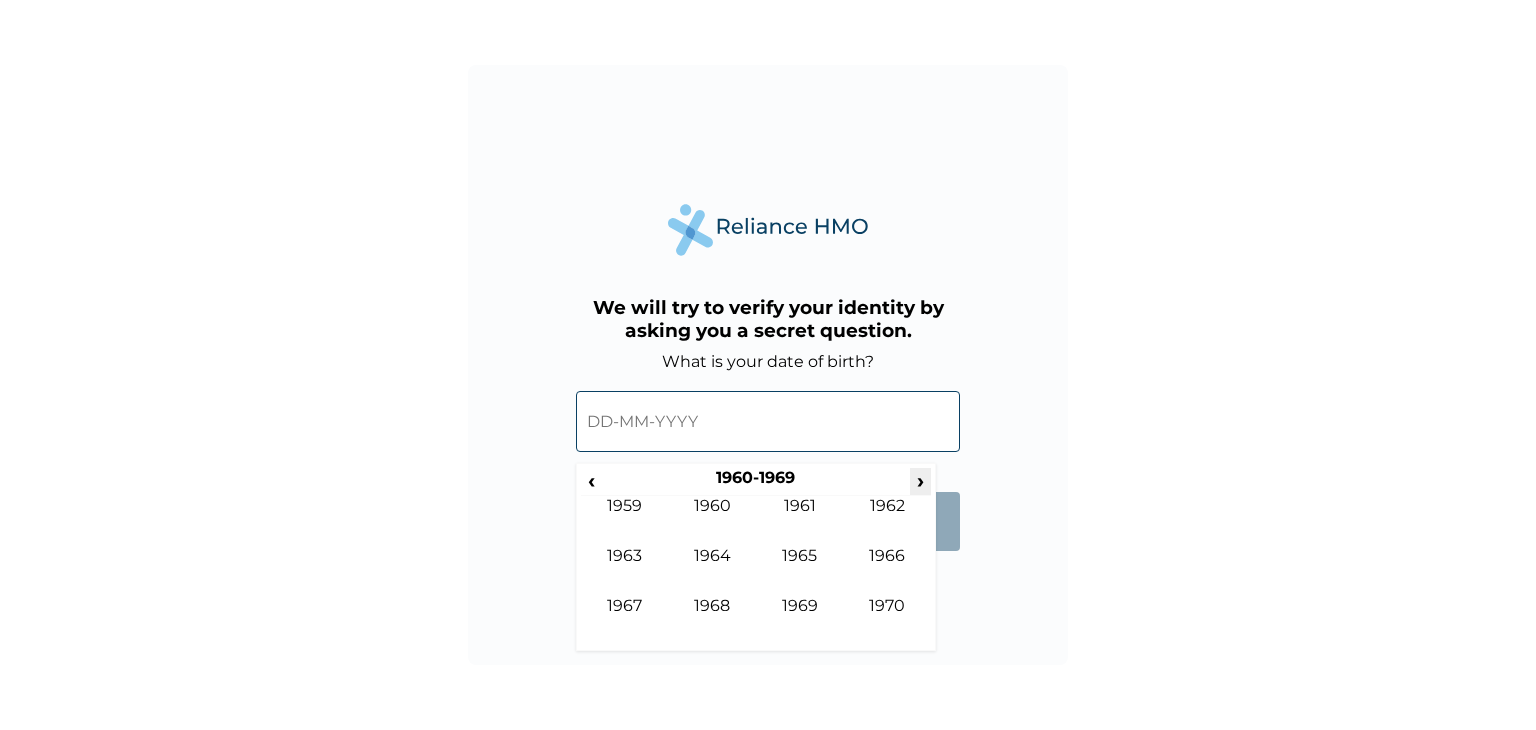 click on "›" at bounding box center (921, 480) 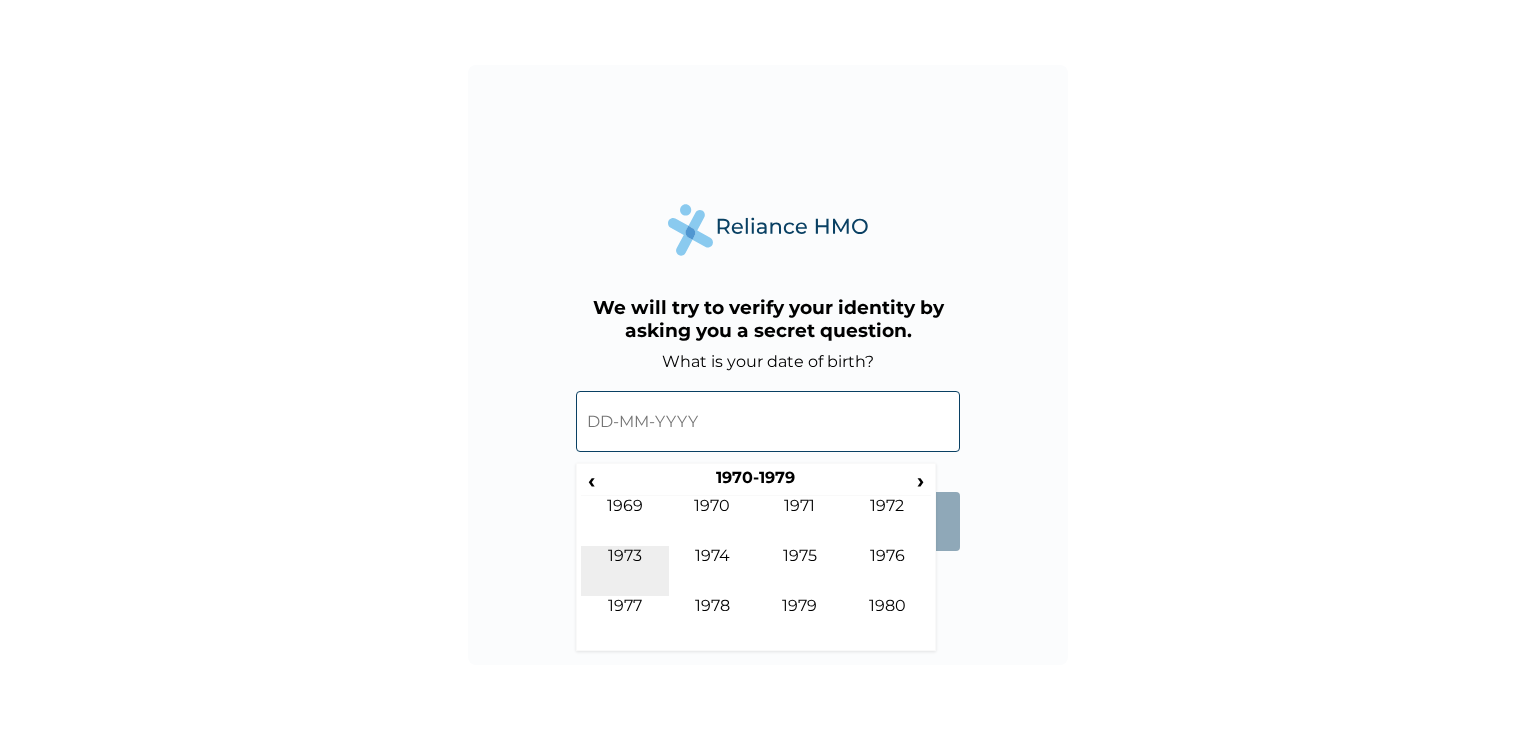 click on "1973" at bounding box center (625, 571) 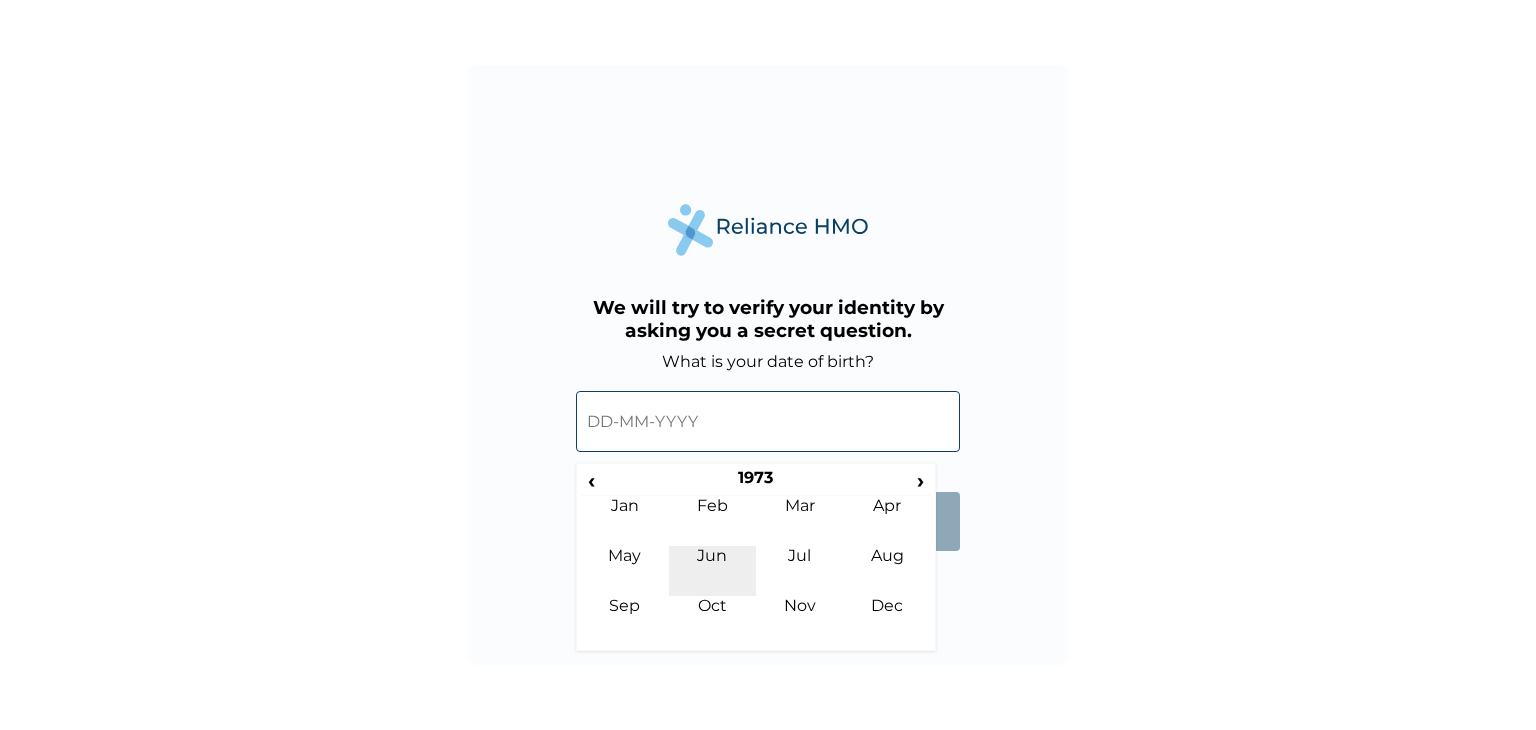 click on "Jun" at bounding box center [713, 571] 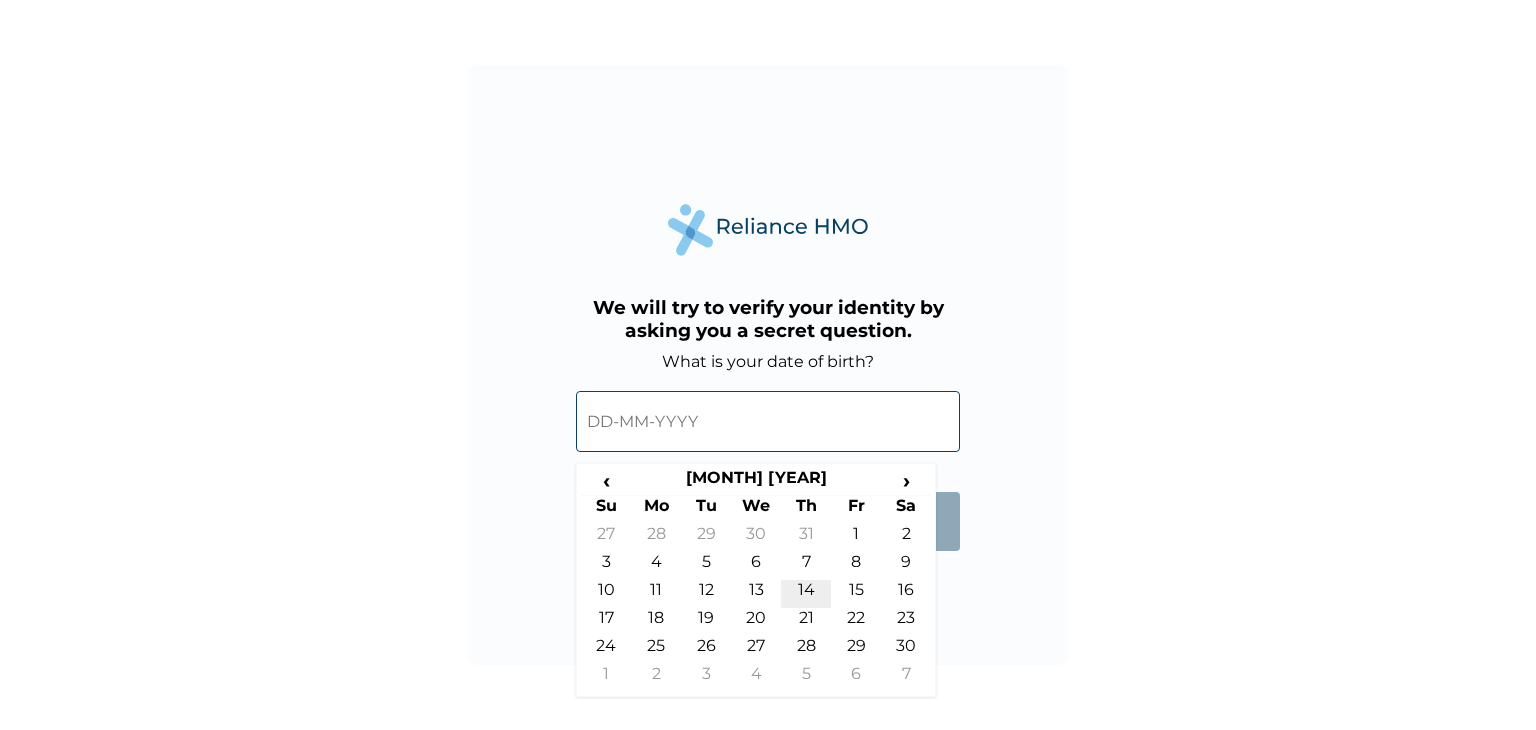 click on "14" at bounding box center [806, 594] 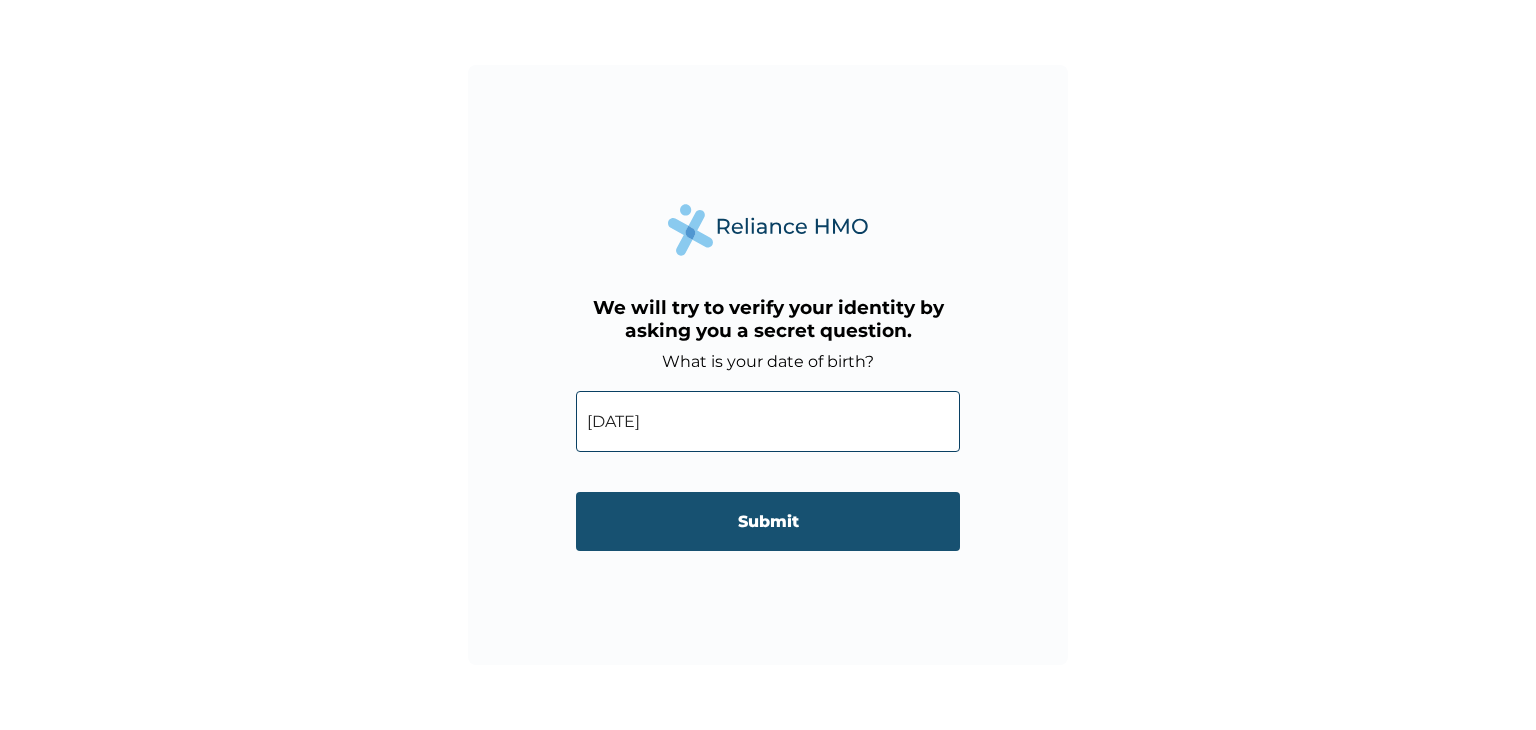 click on "Submit" at bounding box center (768, 521) 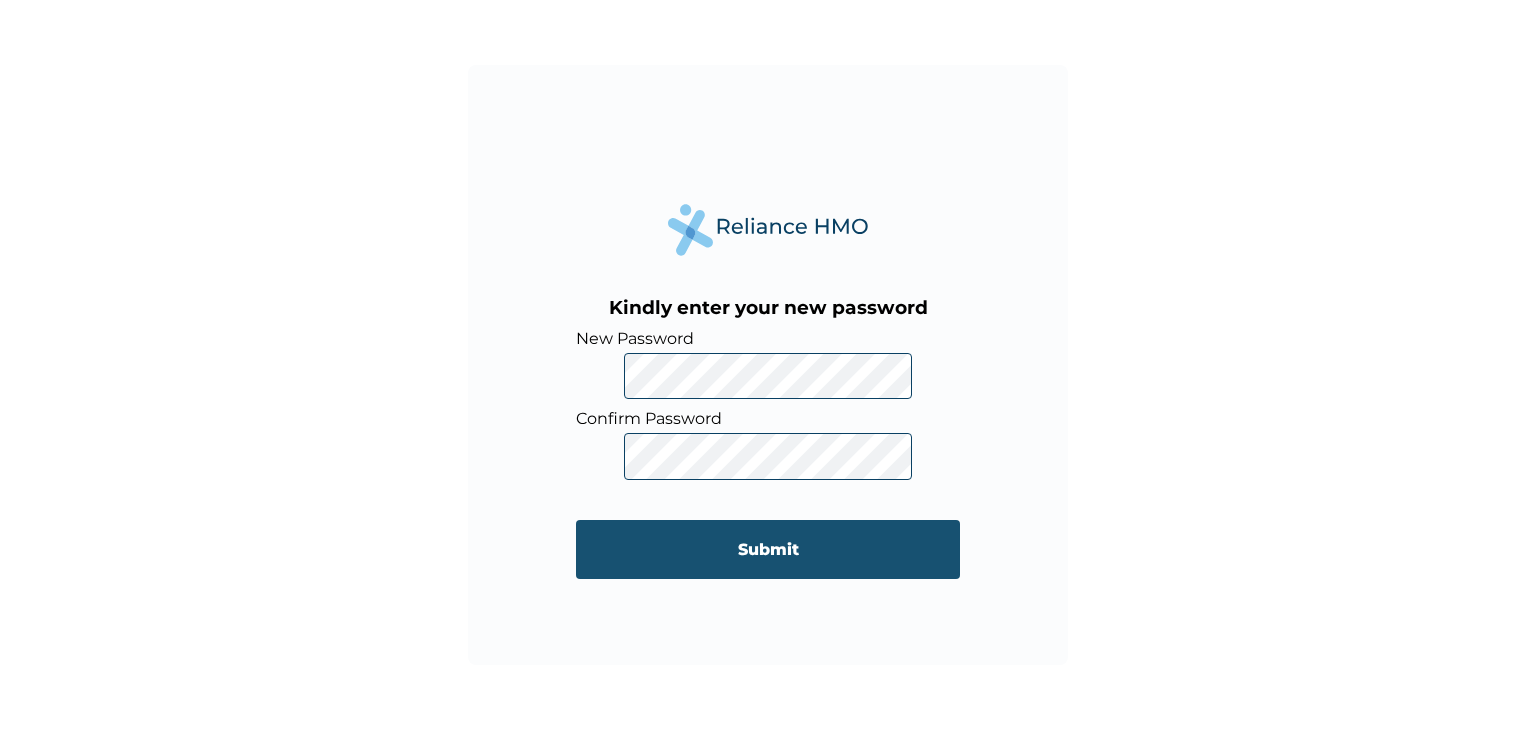 click on "Submit" at bounding box center (768, 549) 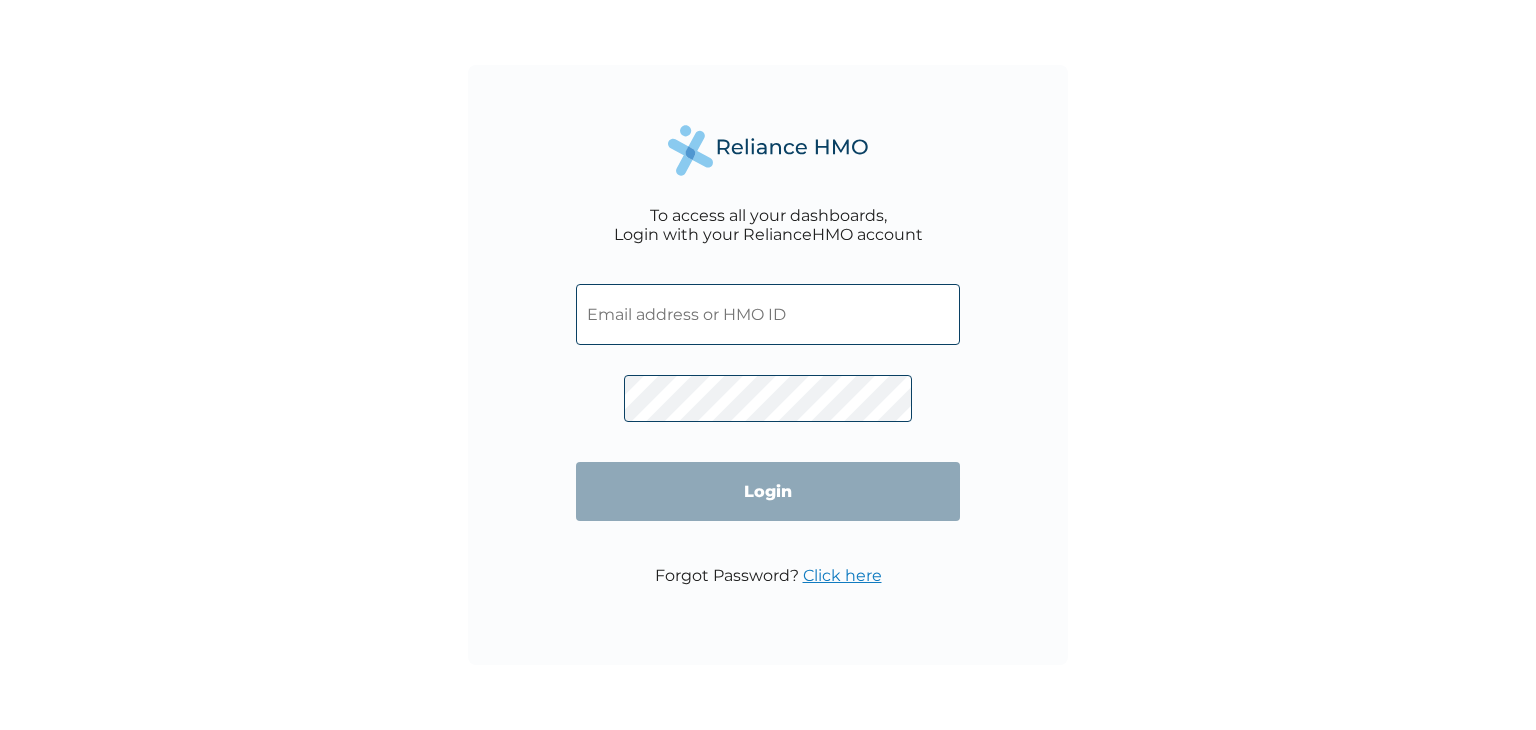 scroll, scrollTop: 0, scrollLeft: 0, axis: both 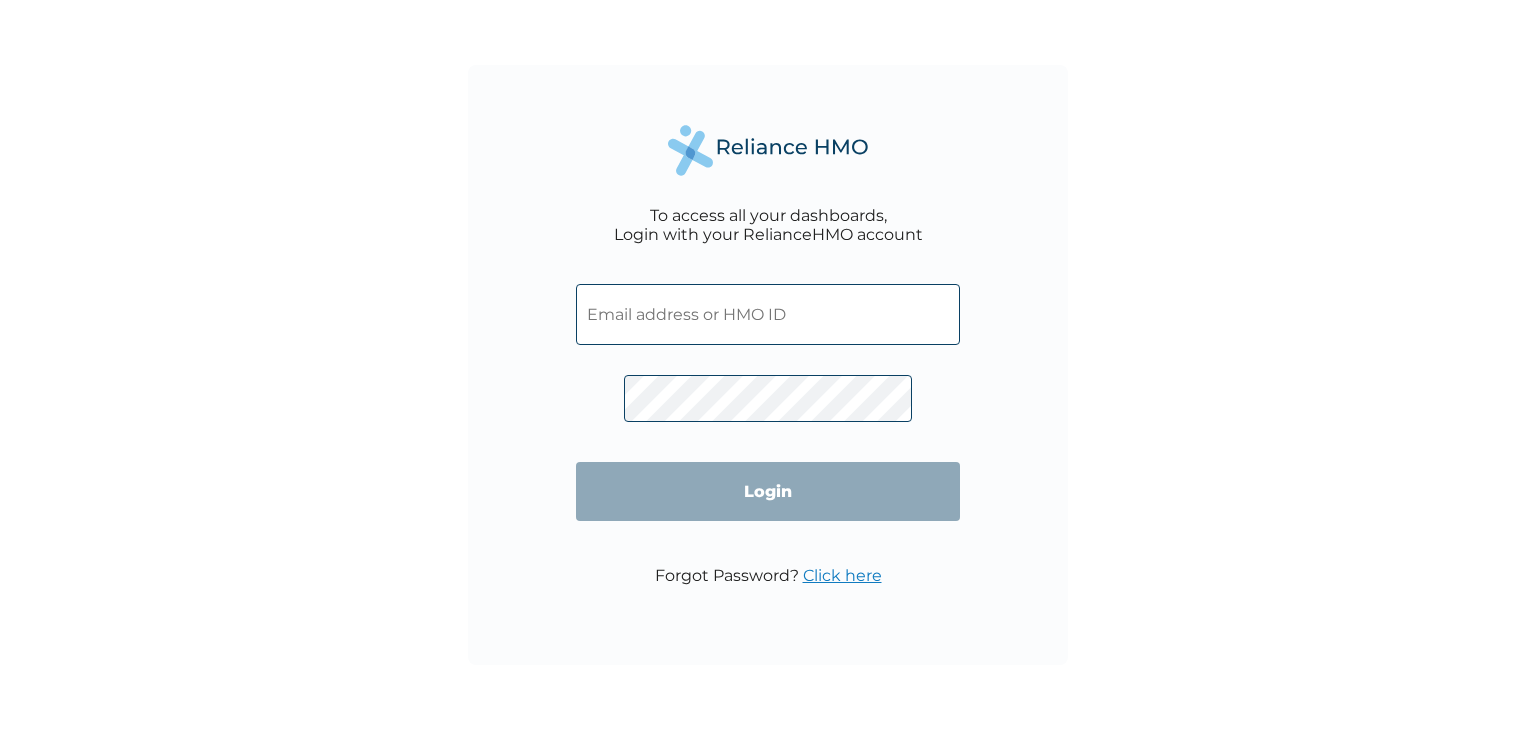 click at bounding box center [768, 314] 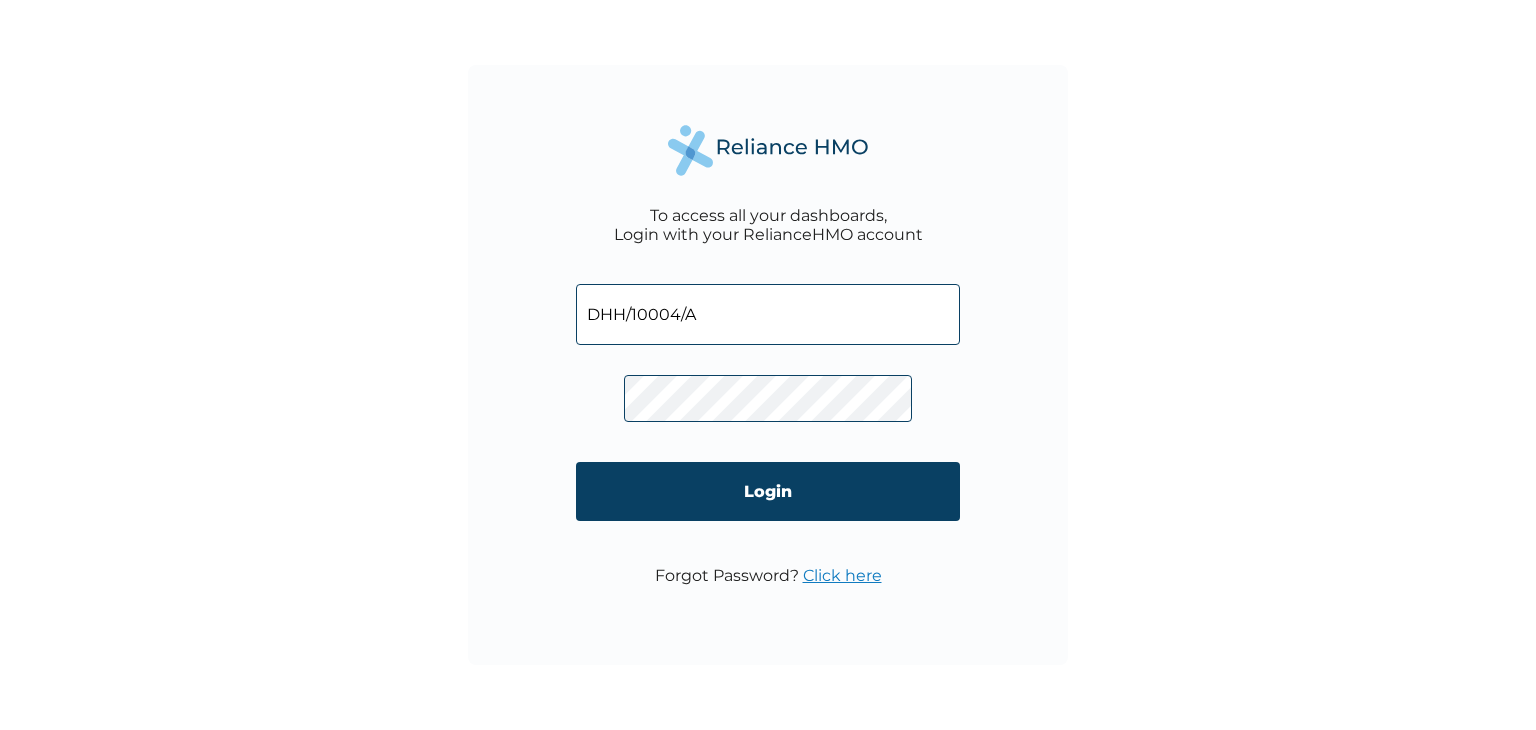 type on "DHH/10004/A" 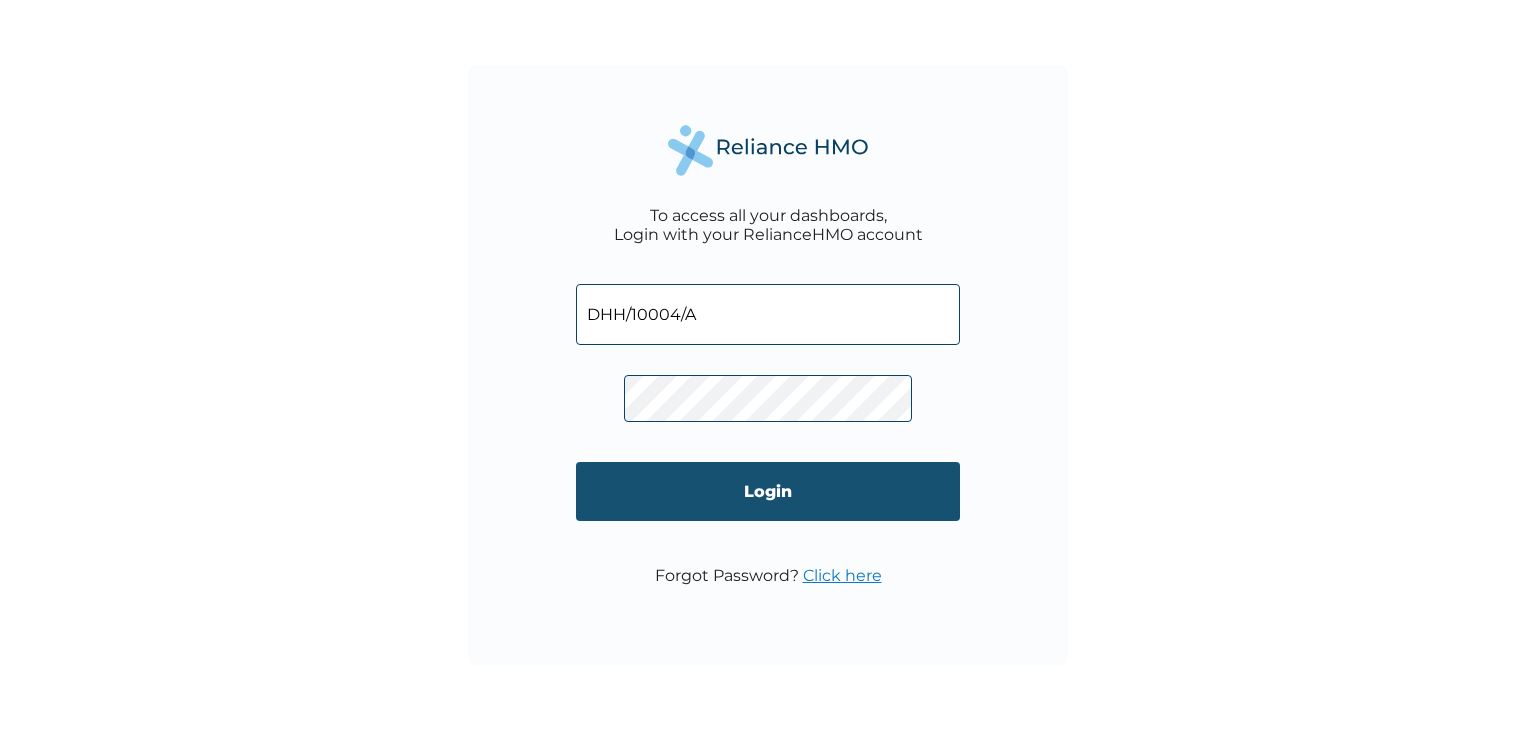 click on "Login" at bounding box center (768, 491) 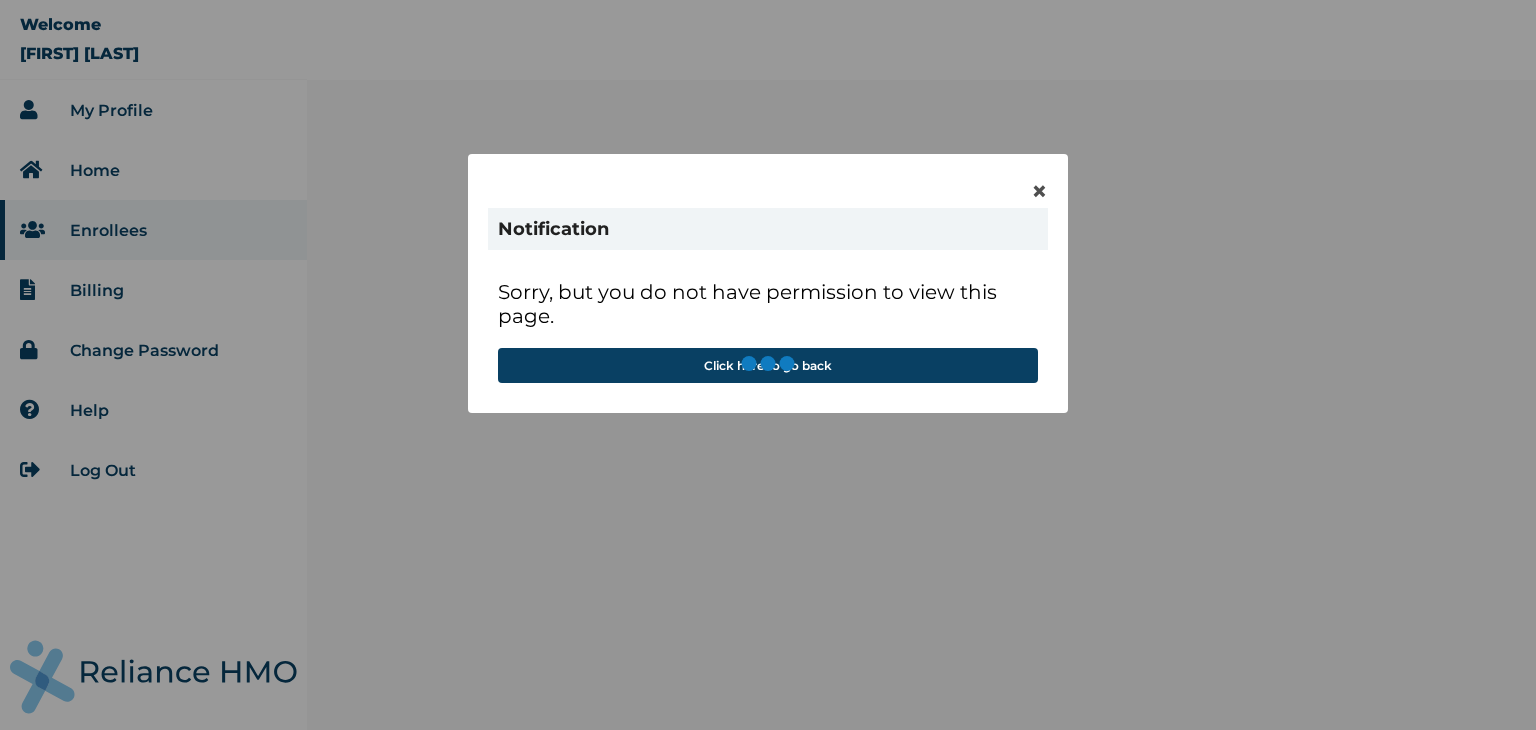 scroll, scrollTop: 0, scrollLeft: 0, axis: both 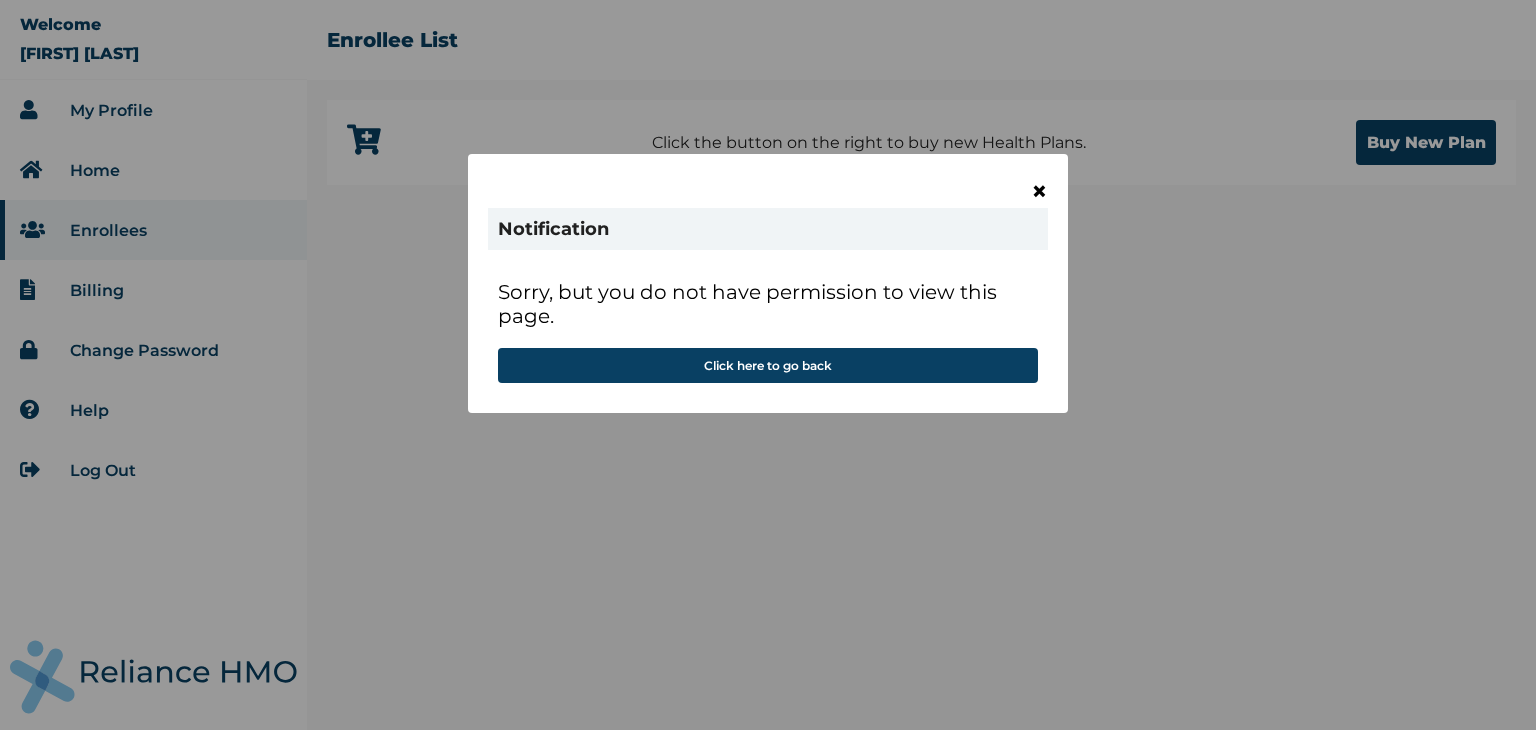click on "×" at bounding box center (1039, 191) 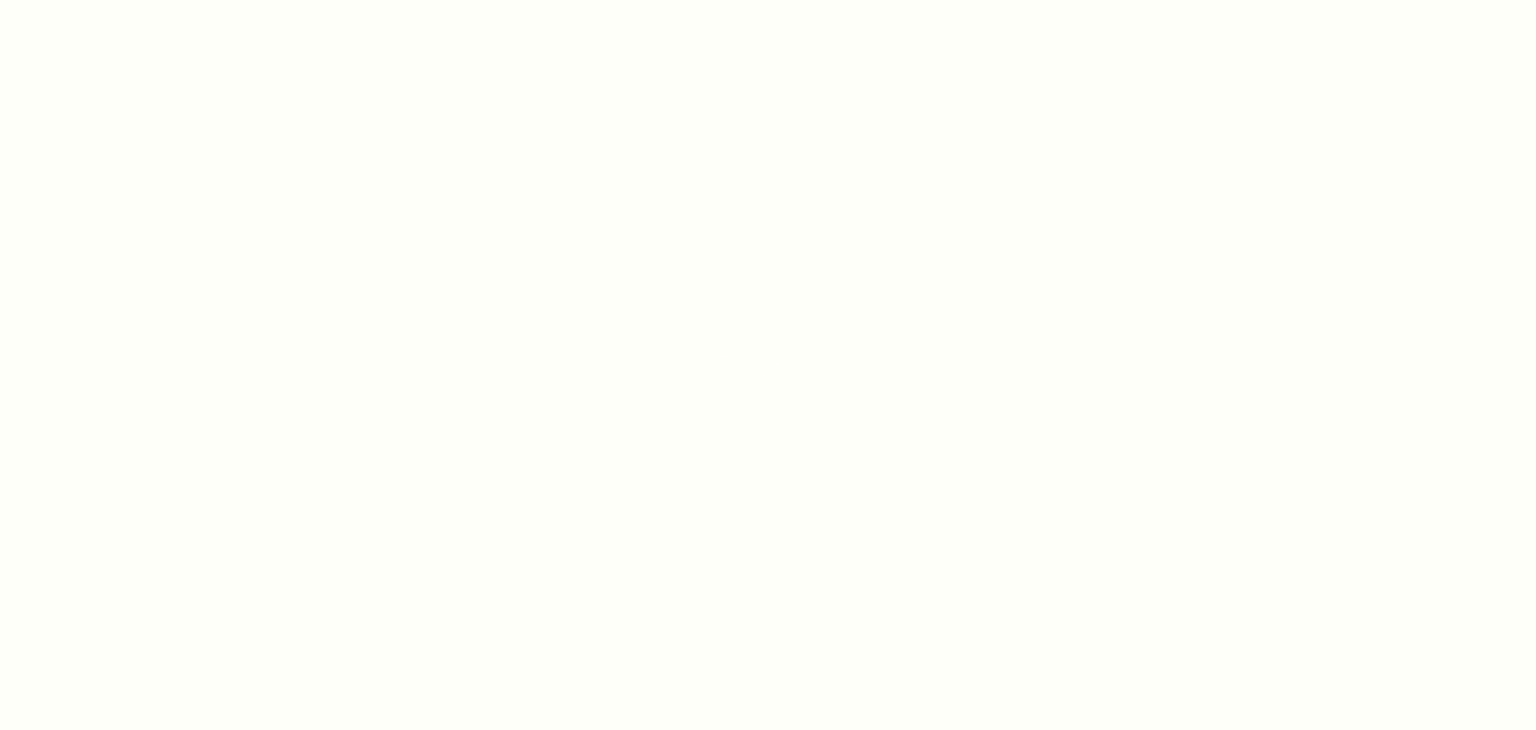 scroll, scrollTop: 0, scrollLeft: 0, axis: both 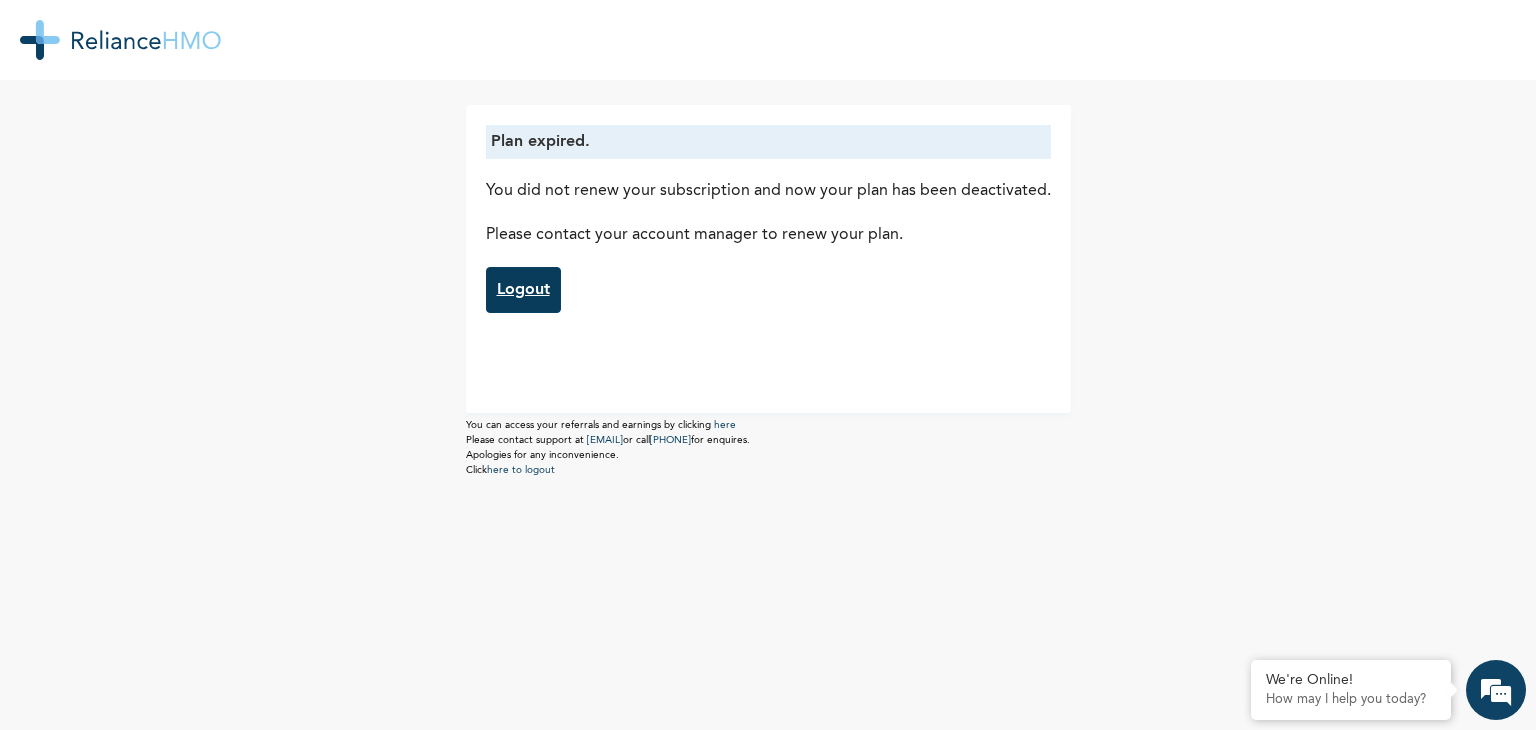 click on "Logout" at bounding box center [523, 290] 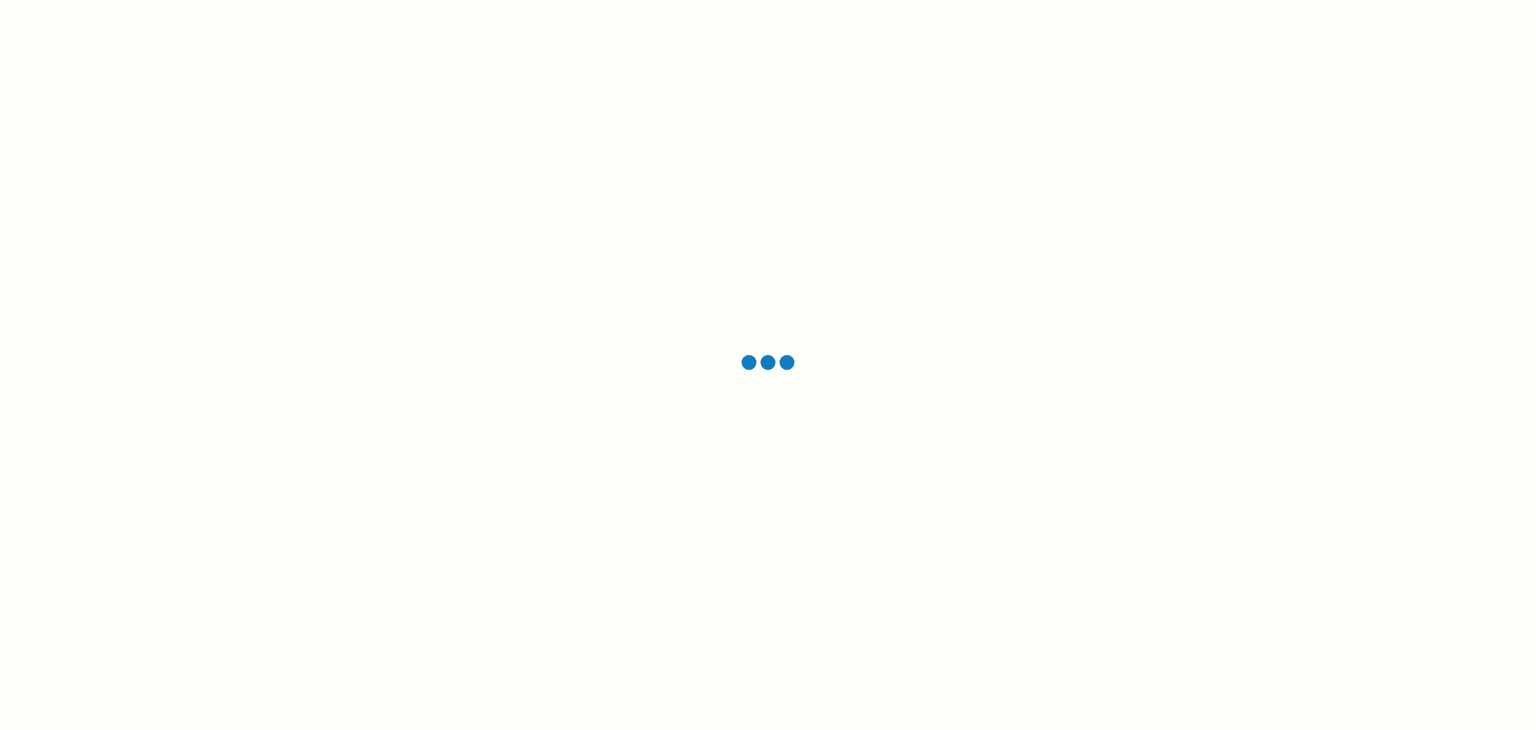 scroll, scrollTop: 0, scrollLeft: 0, axis: both 